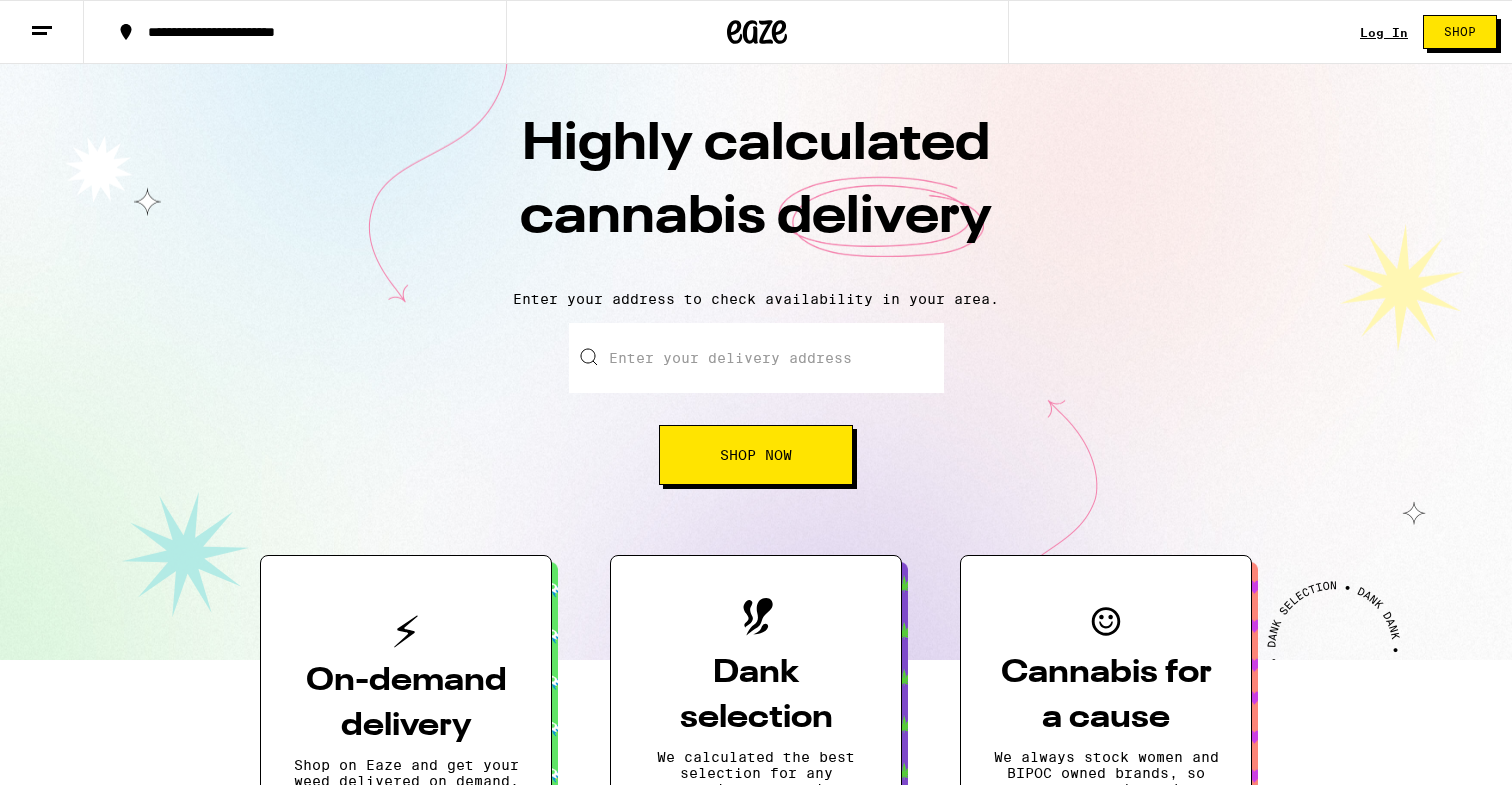 scroll, scrollTop: 0, scrollLeft: 0, axis: both 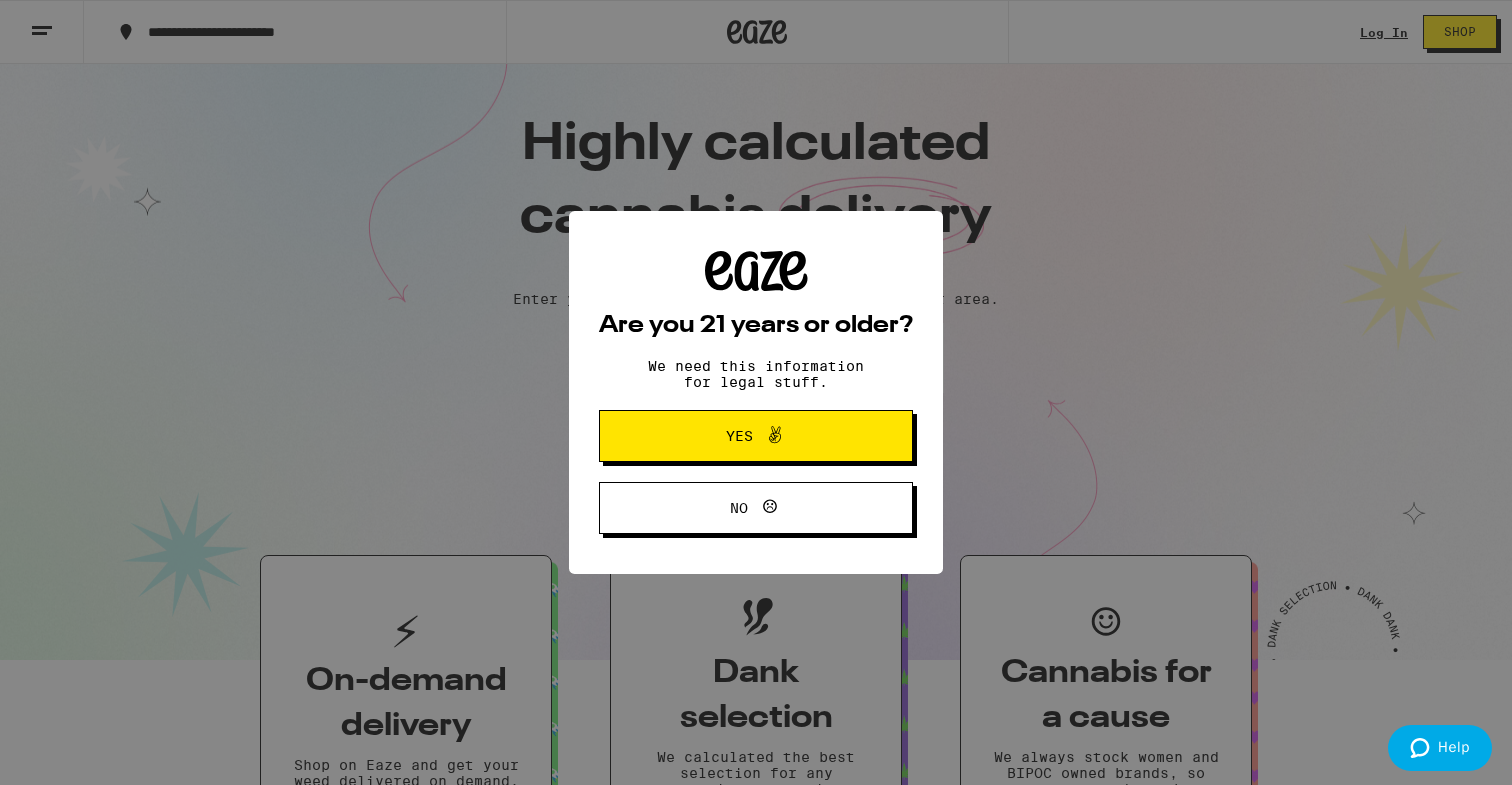 click on "Are you 21 years or older? We need this information for legal stuff. Yes No" at bounding box center (756, 392) 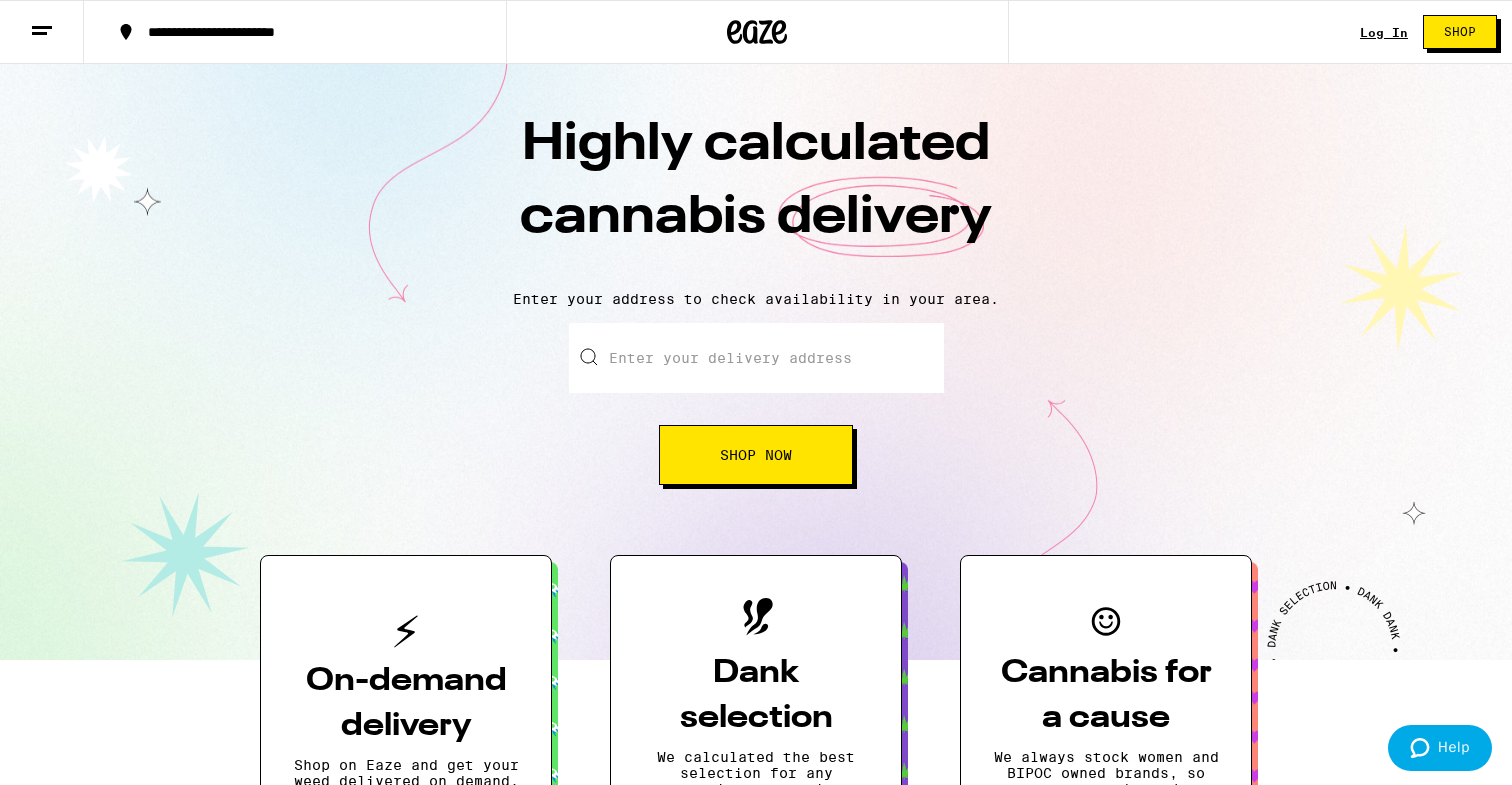 click on "Log In Shop" at bounding box center [1436, 32] 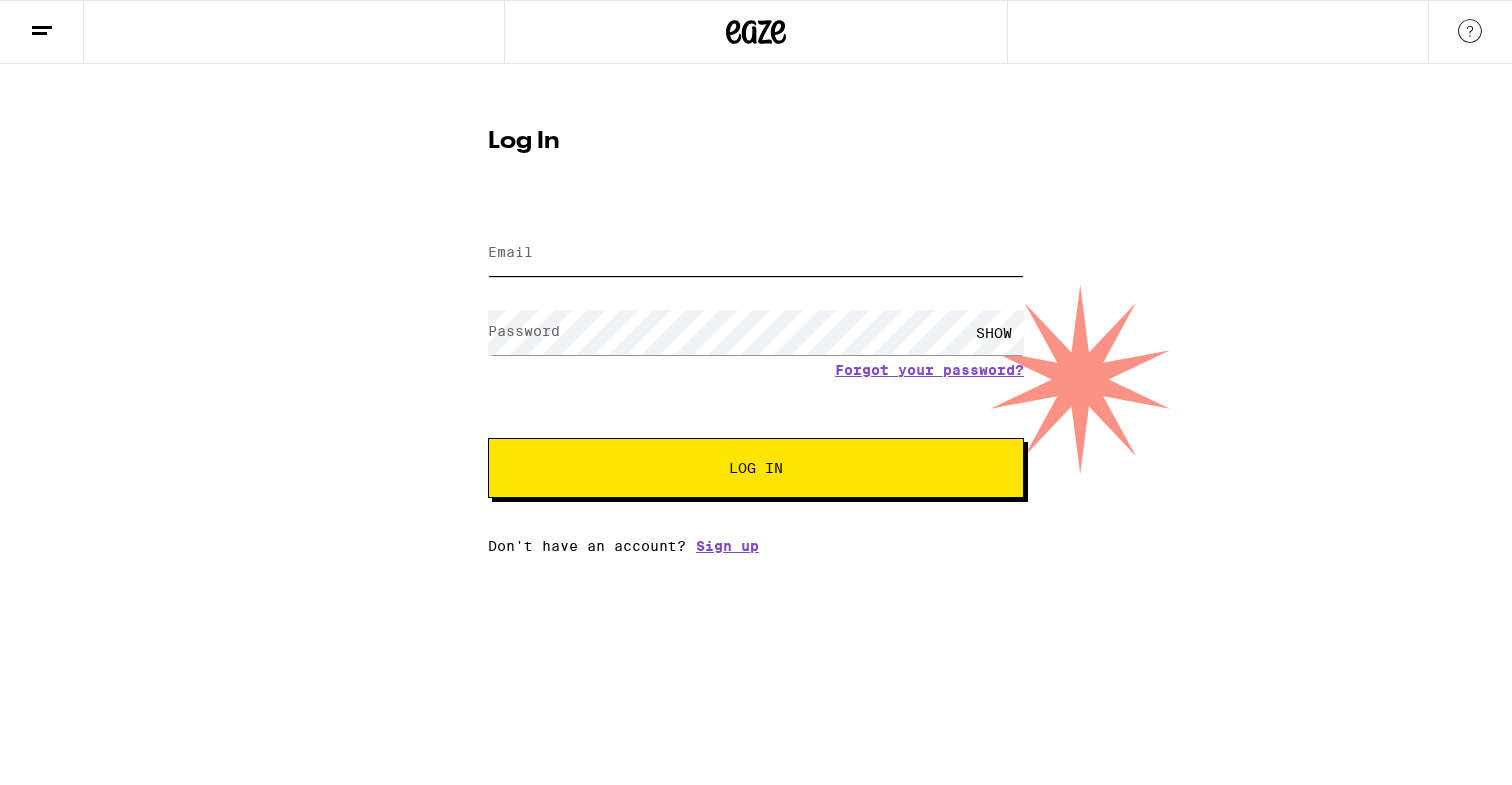 type on "[EMAIL]" 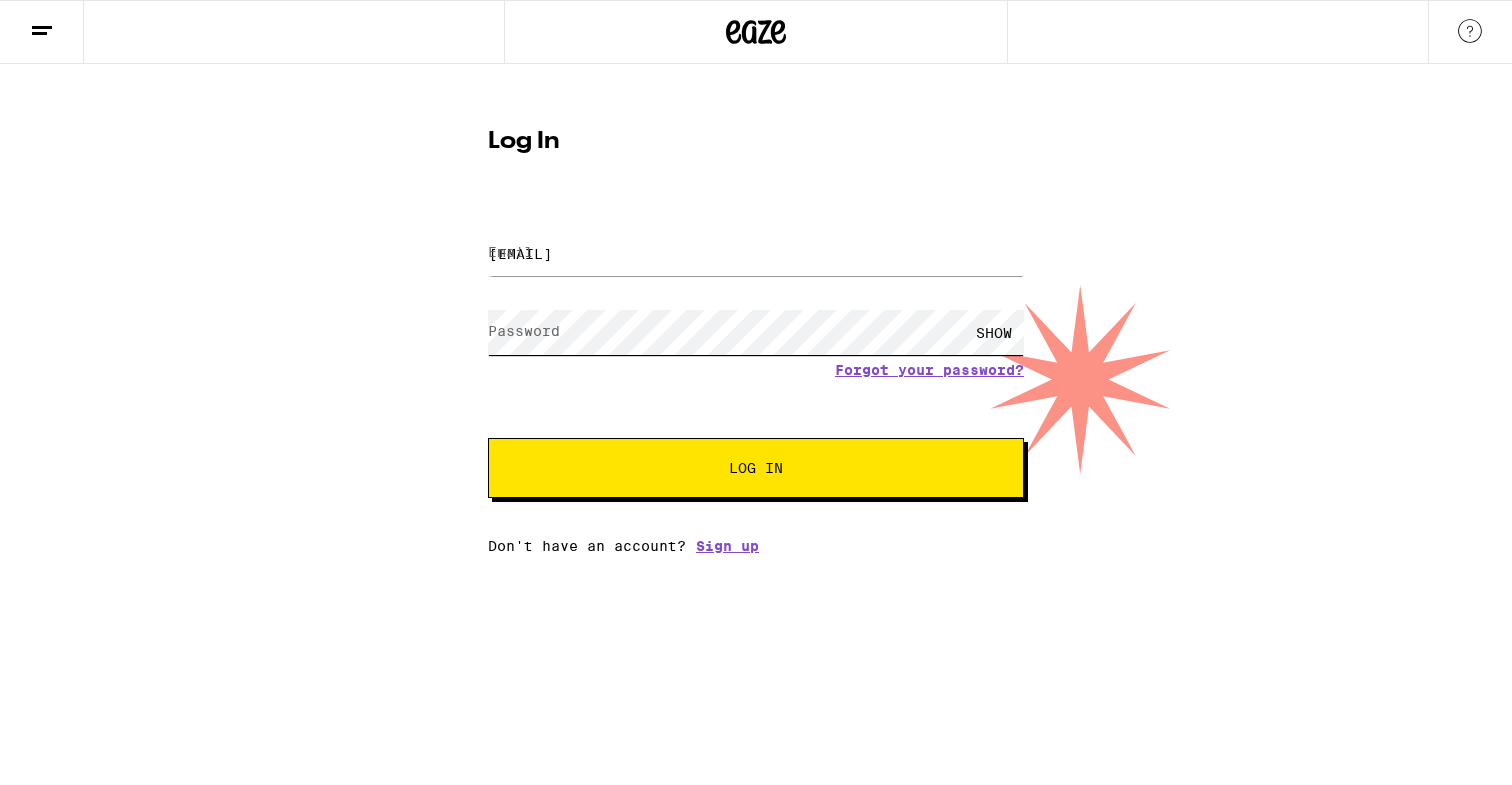 click on "Log In" at bounding box center (756, 468) 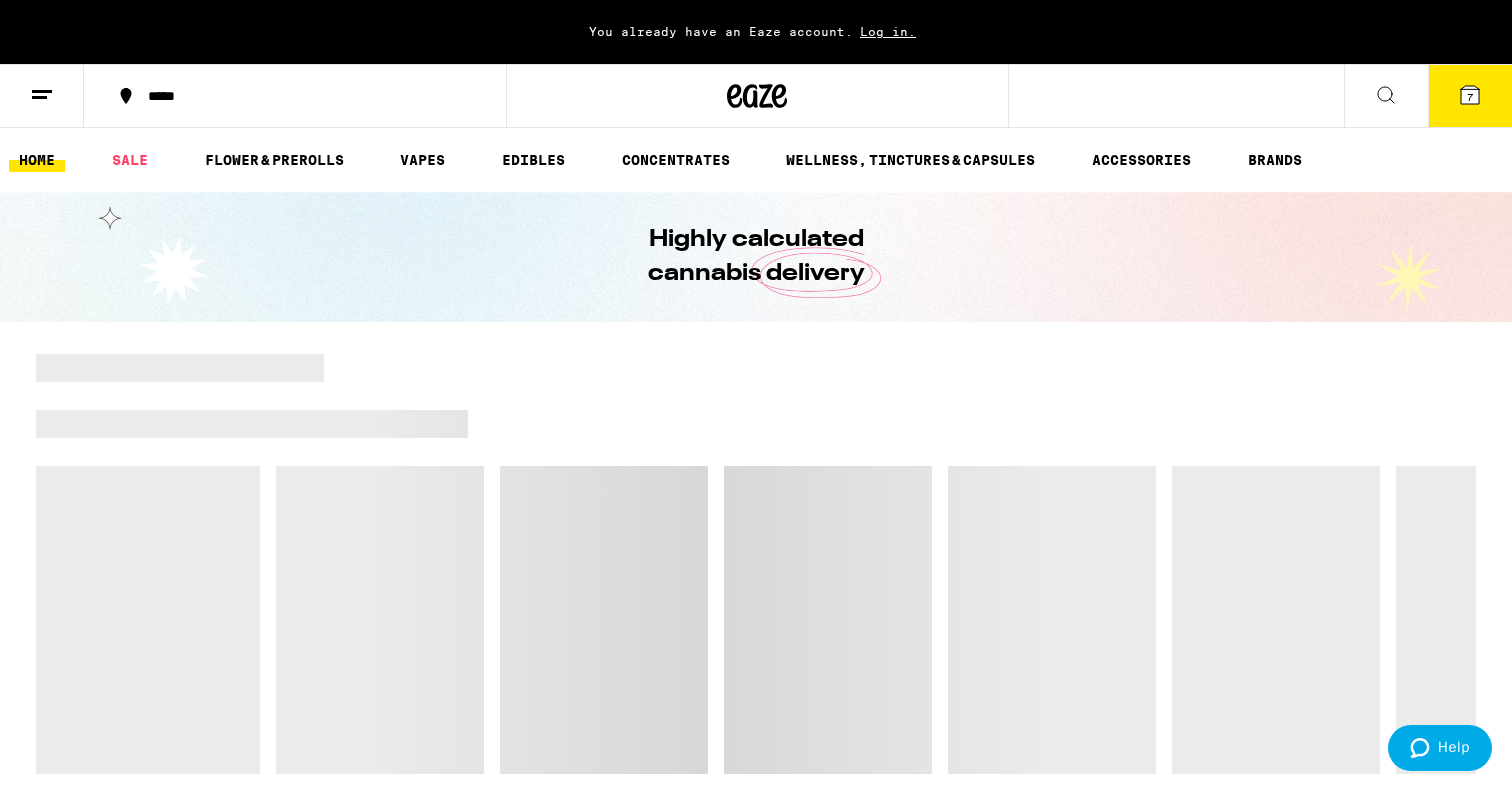 scroll, scrollTop: 0, scrollLeft: 0, axis: both 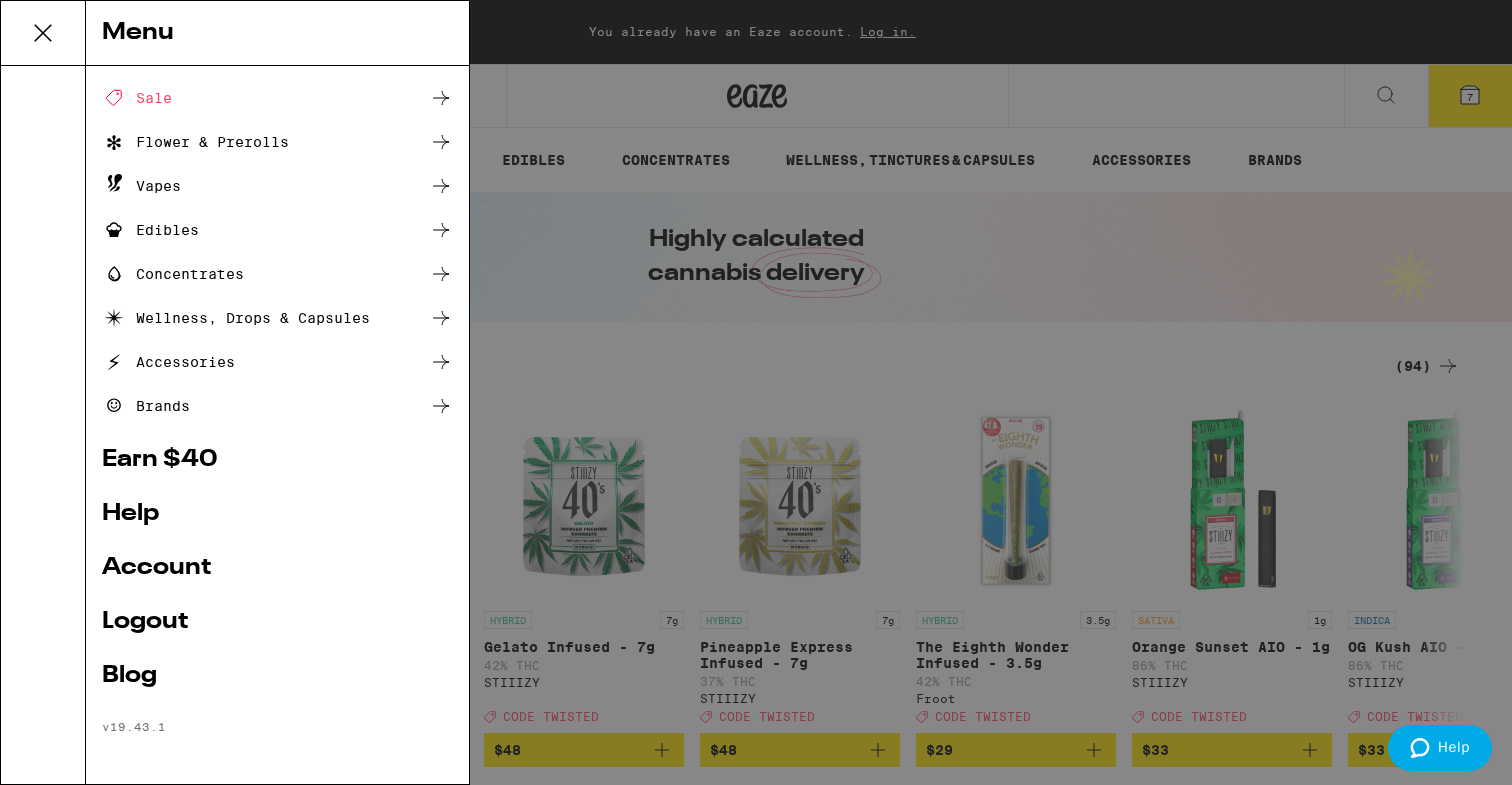 click on "Account" at bounding box center [277, 568] 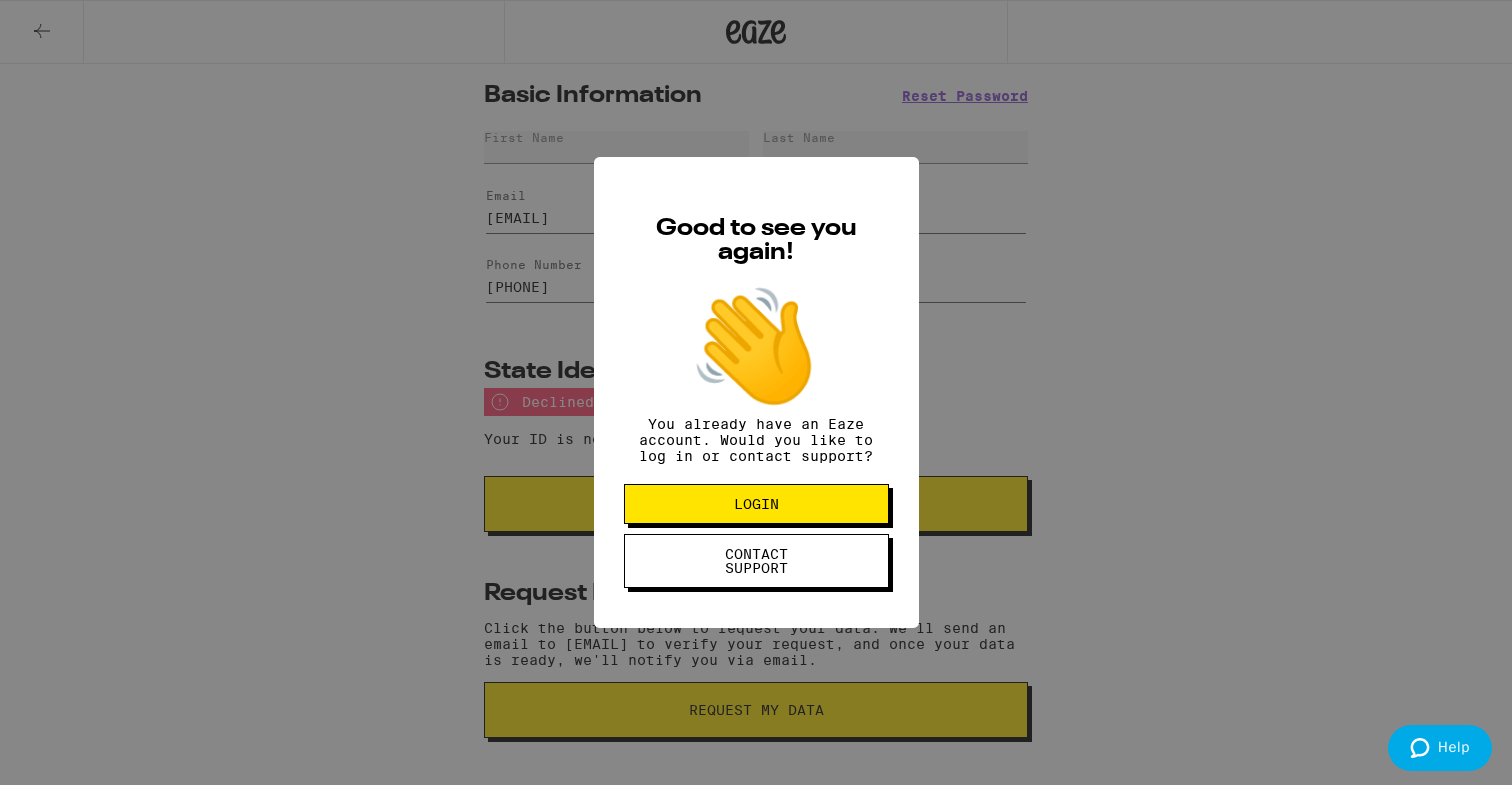 click on "LOGIN" at bounding box center (756, 504) 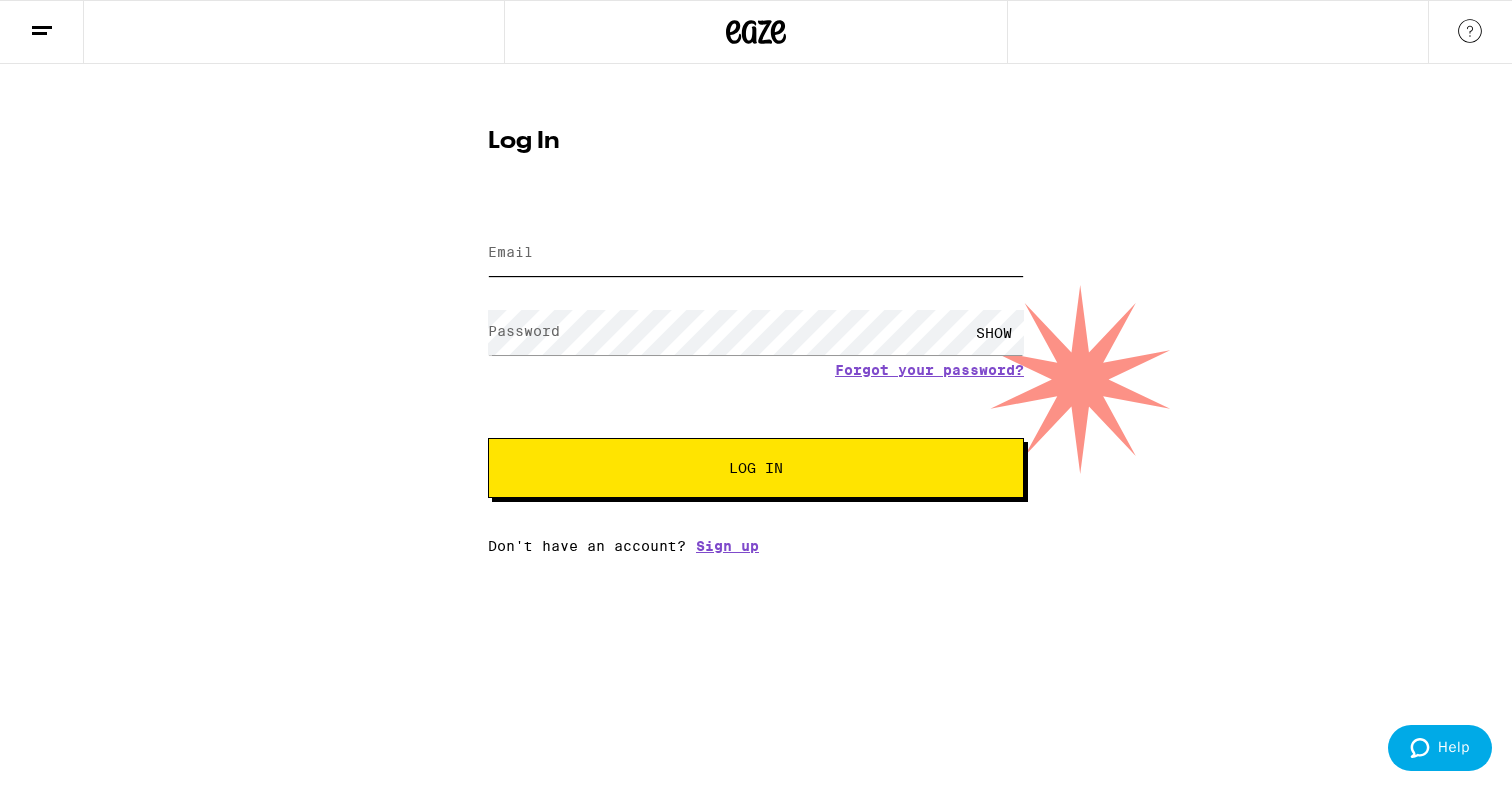 type on "[EMAIL]" 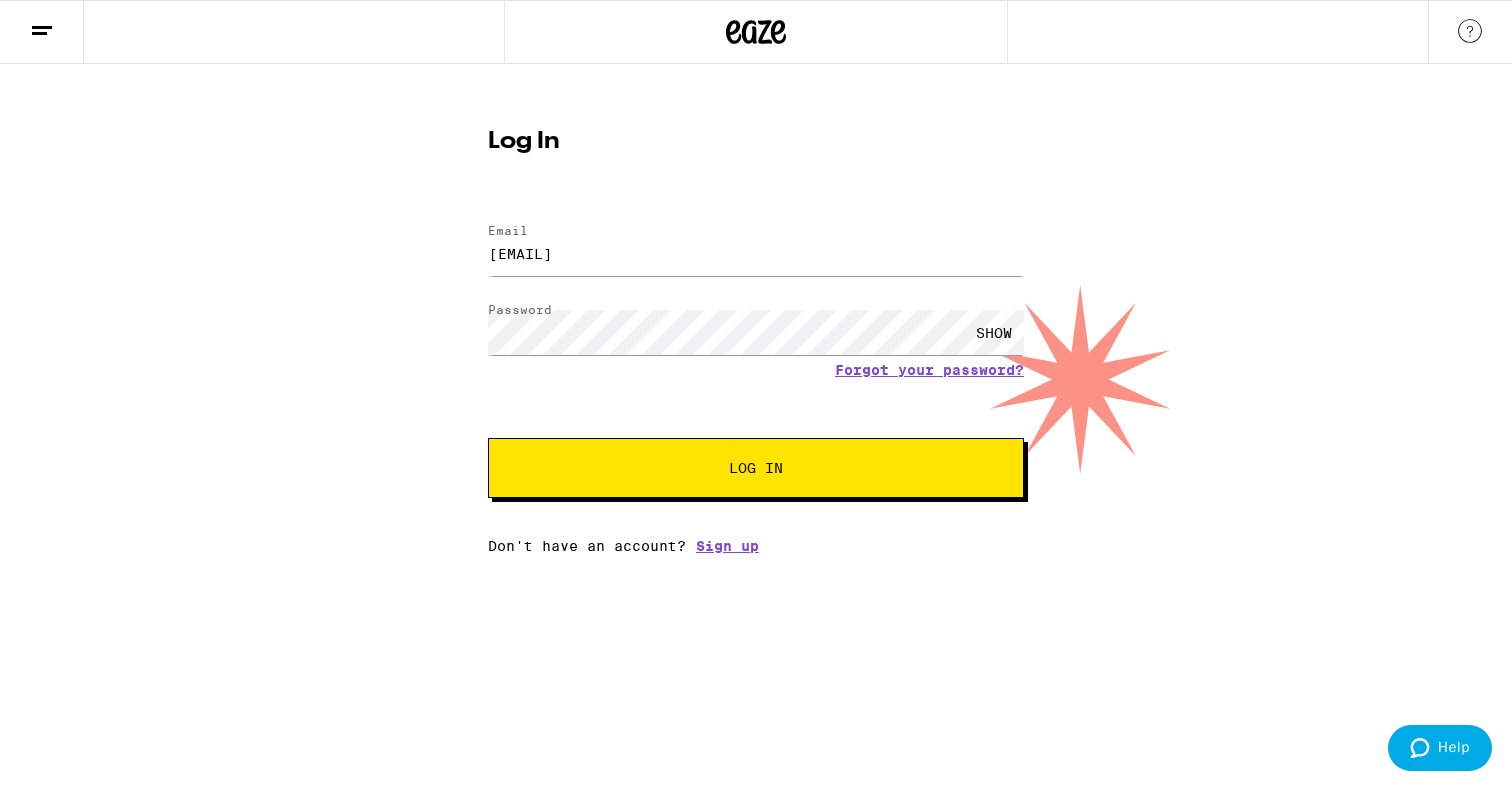 click on "Log In" at bounding box center [756, 468] 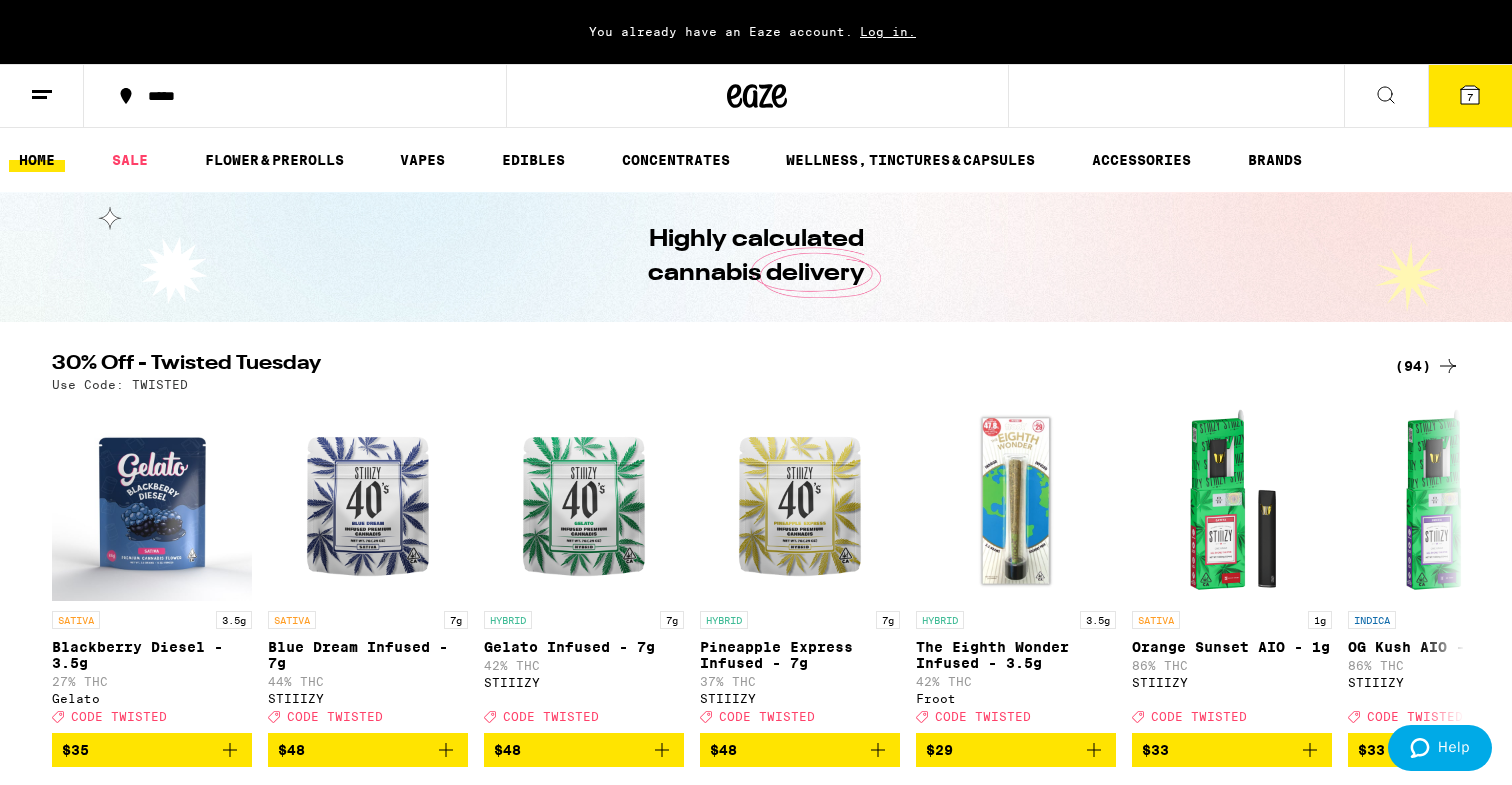 scroll, scrollTop: 0, scrollLeft: 0, axis: both 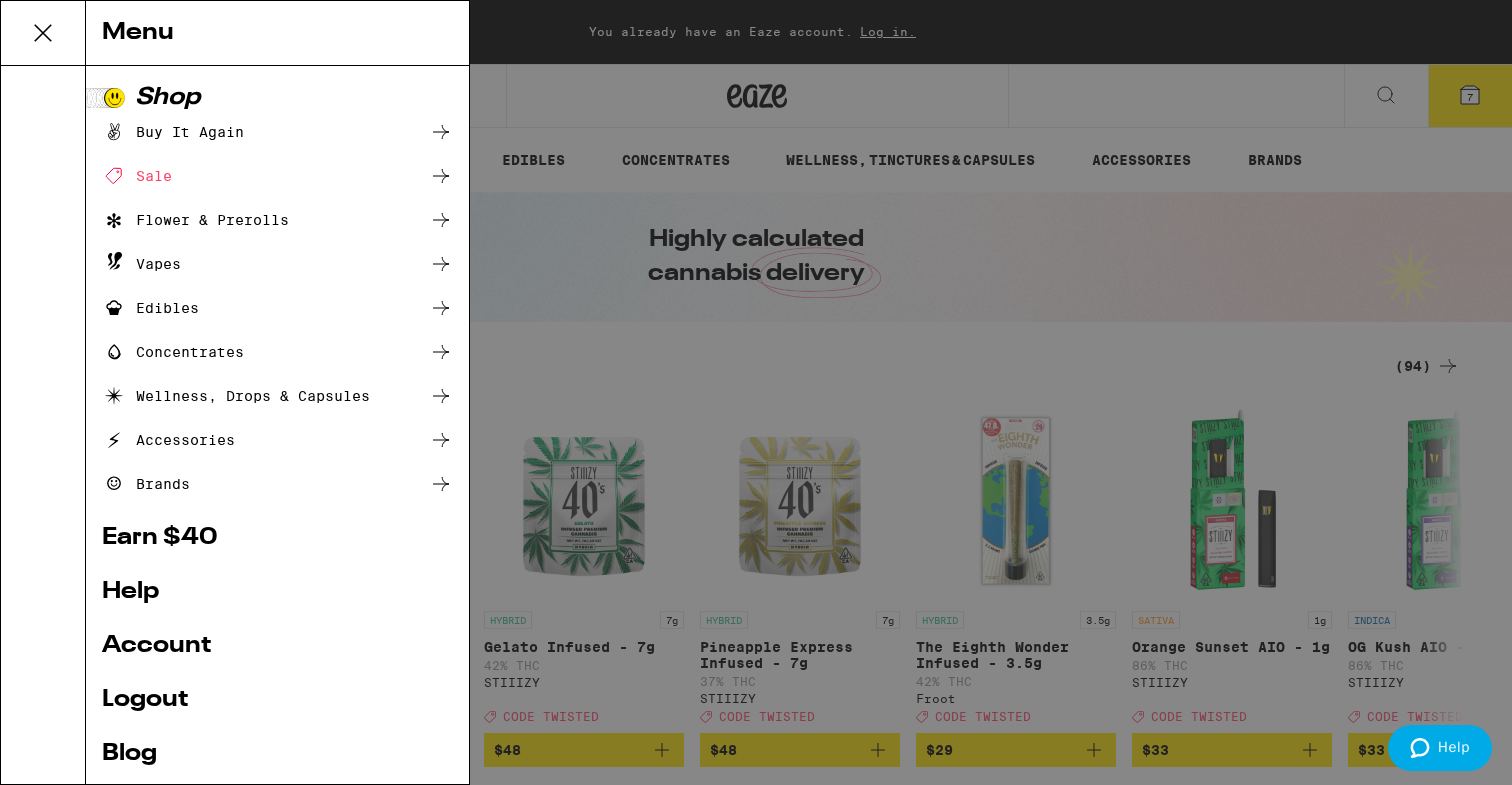click on "Account" at bounding box center [277, 646] 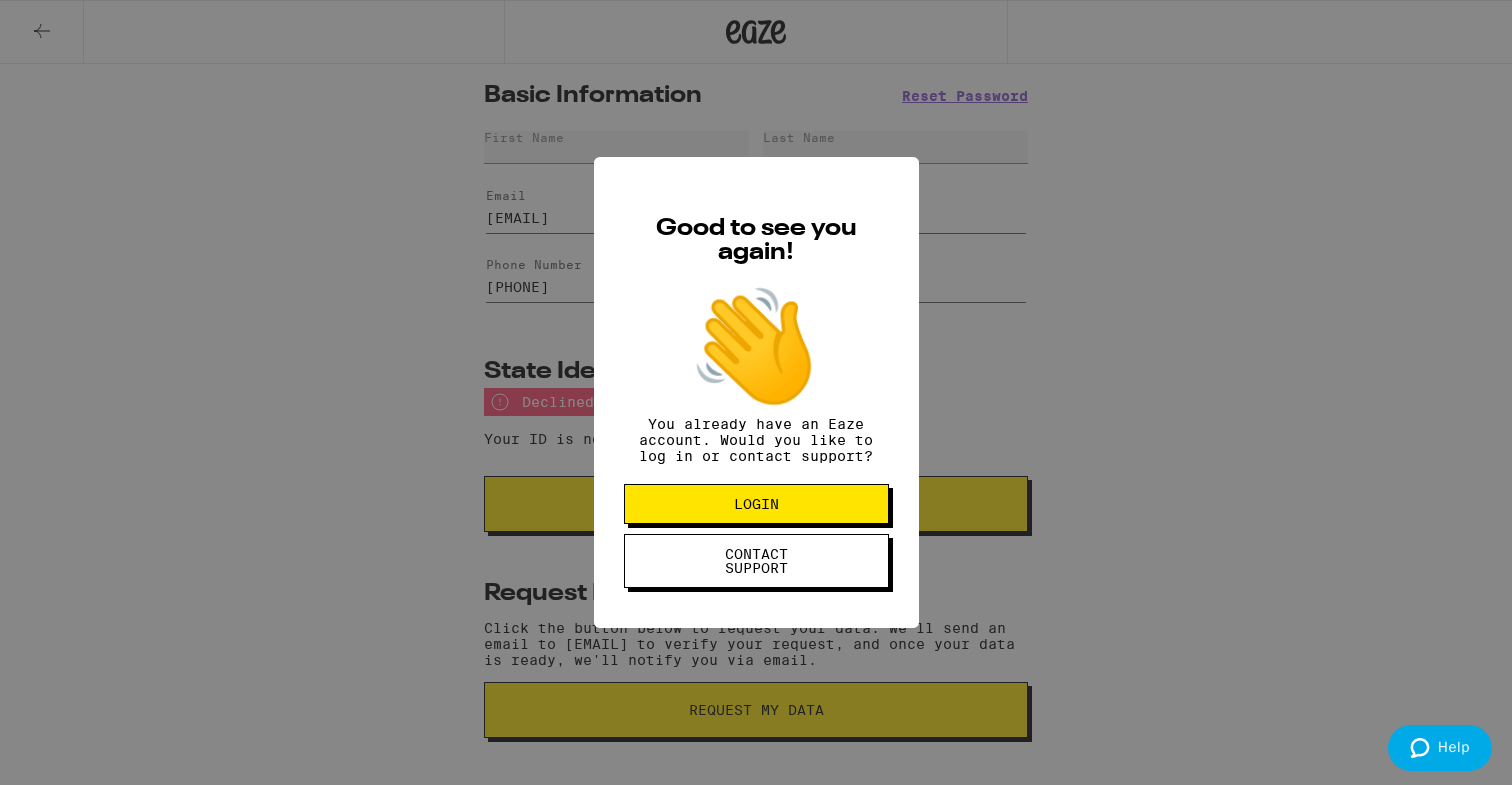click on "CONTACT SUPPORT" at bounding box center [756, 561] 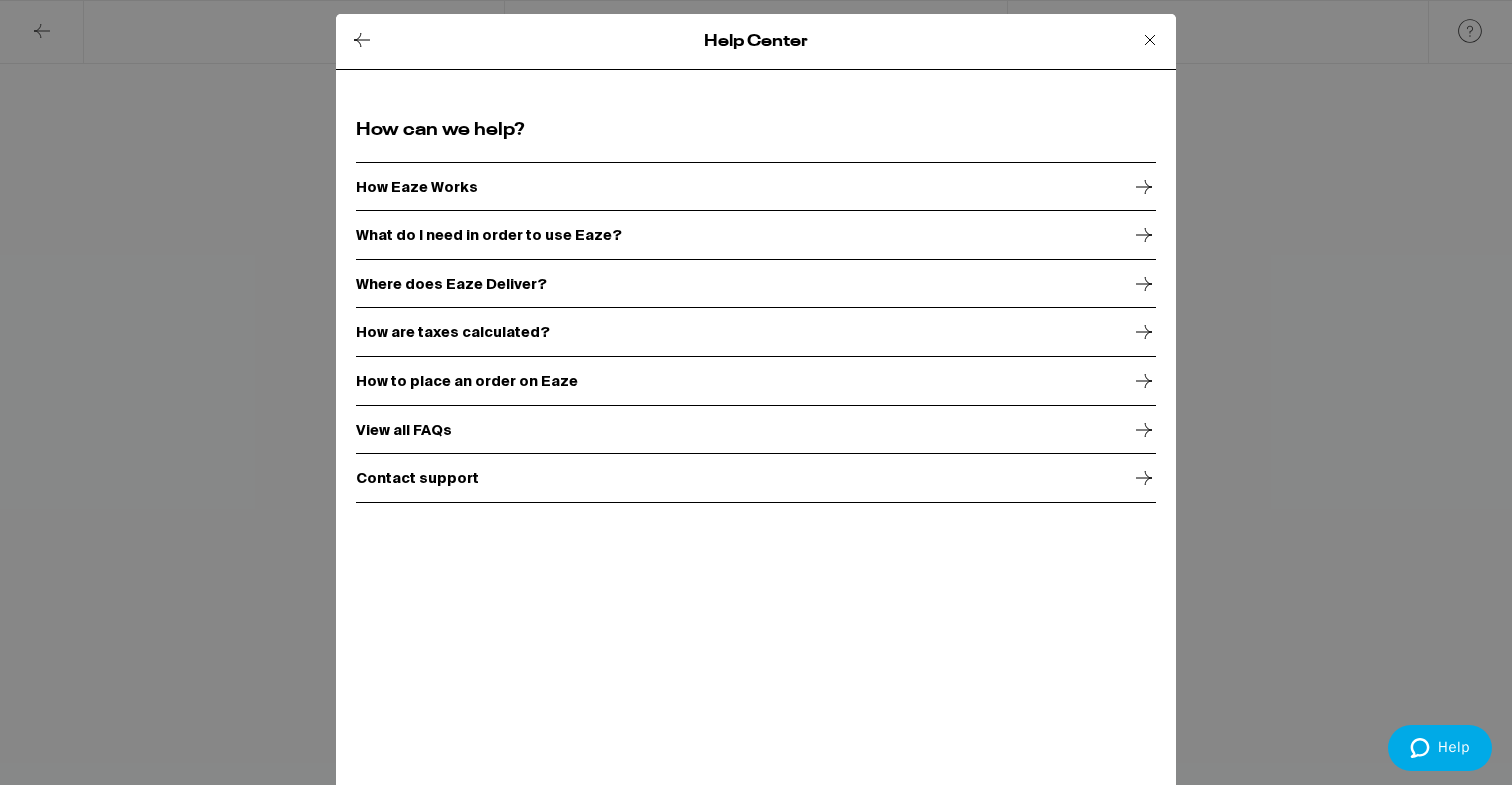 click on "Contact support" at bounding box center [756, 478] 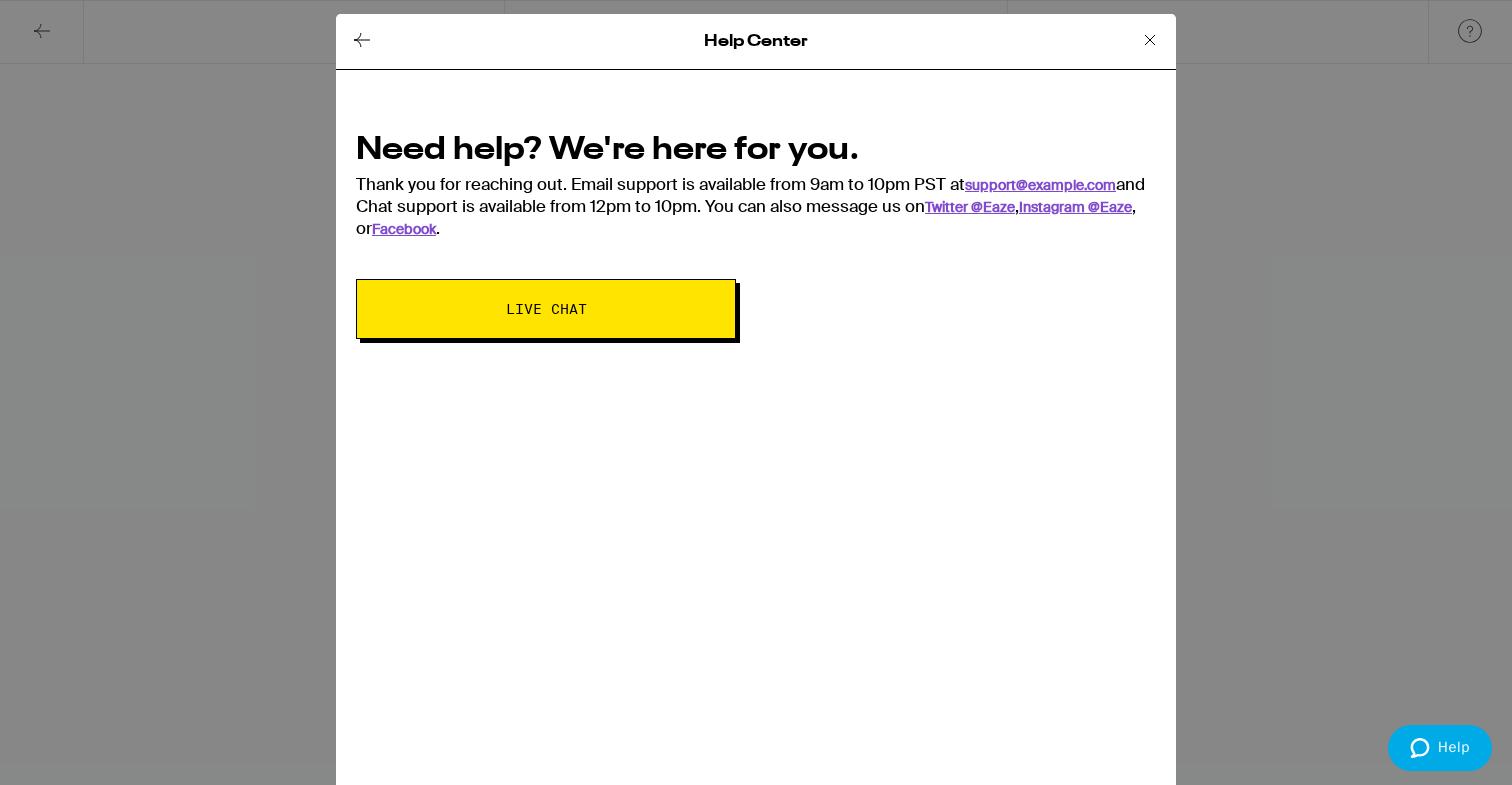 click on "Live Chat" at bounding box center [546, 309] 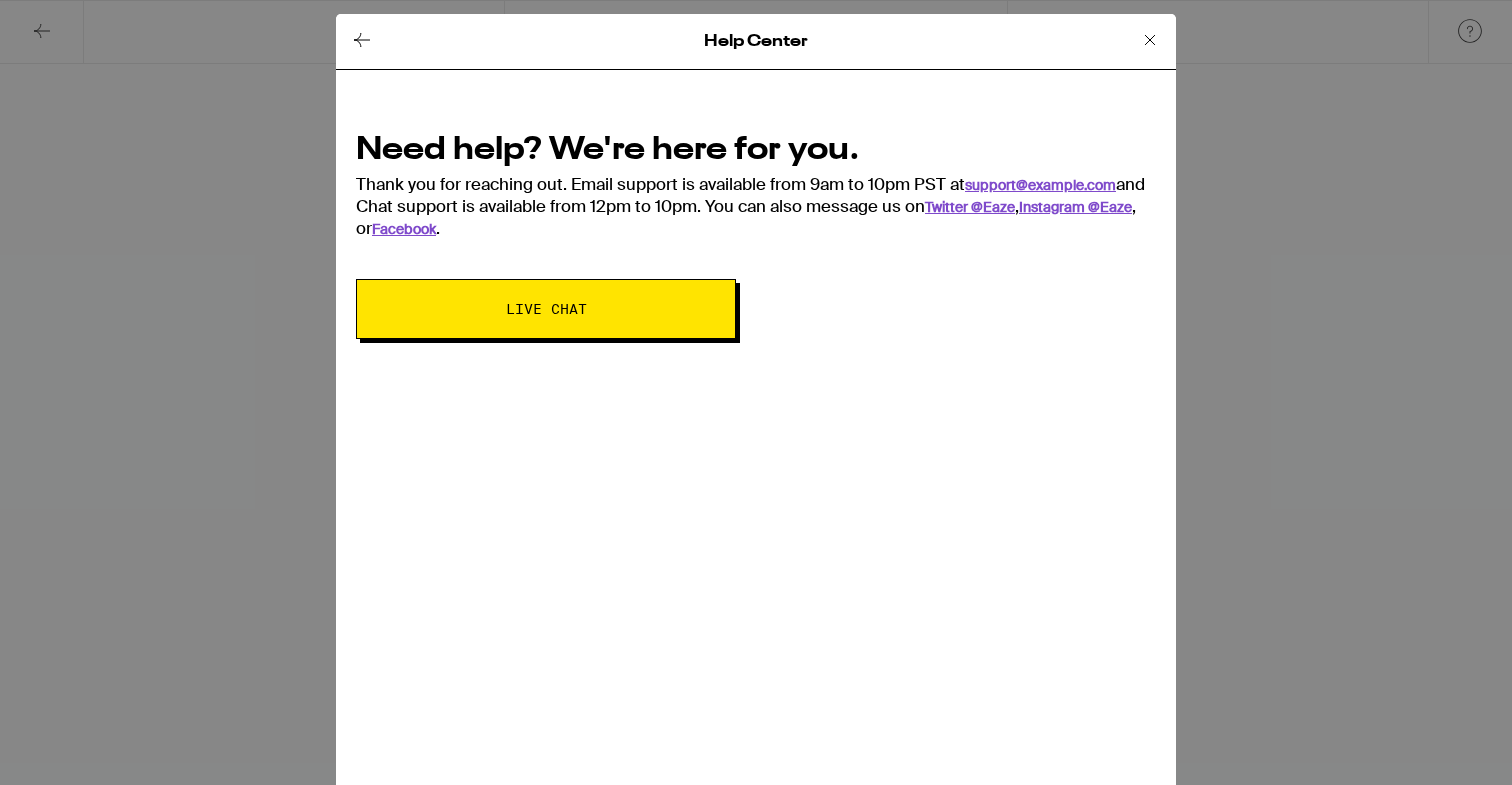 scroll, scrollTop: 0, scrollLeft: 0, axis: both 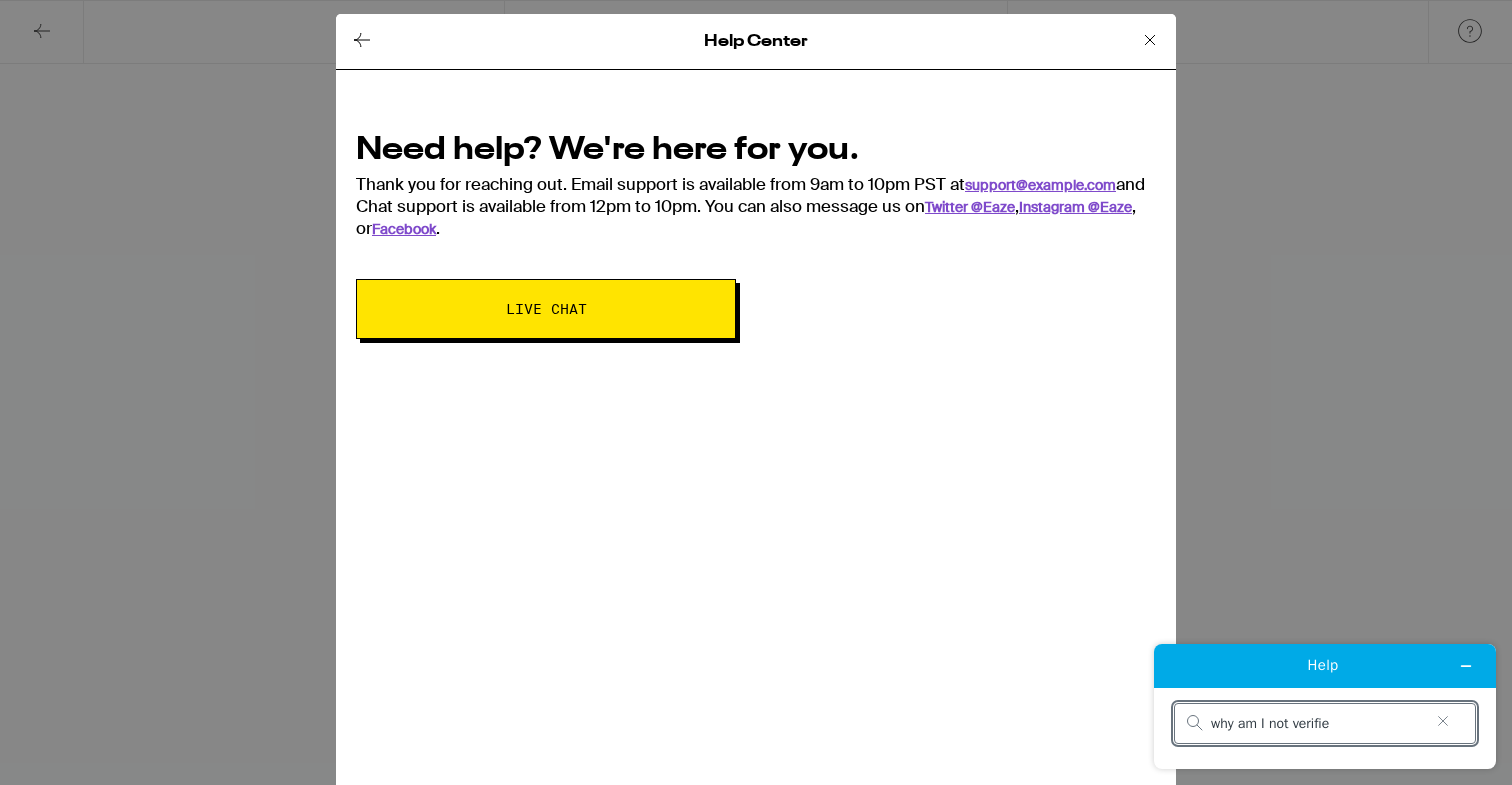 type on "why am I not verified" 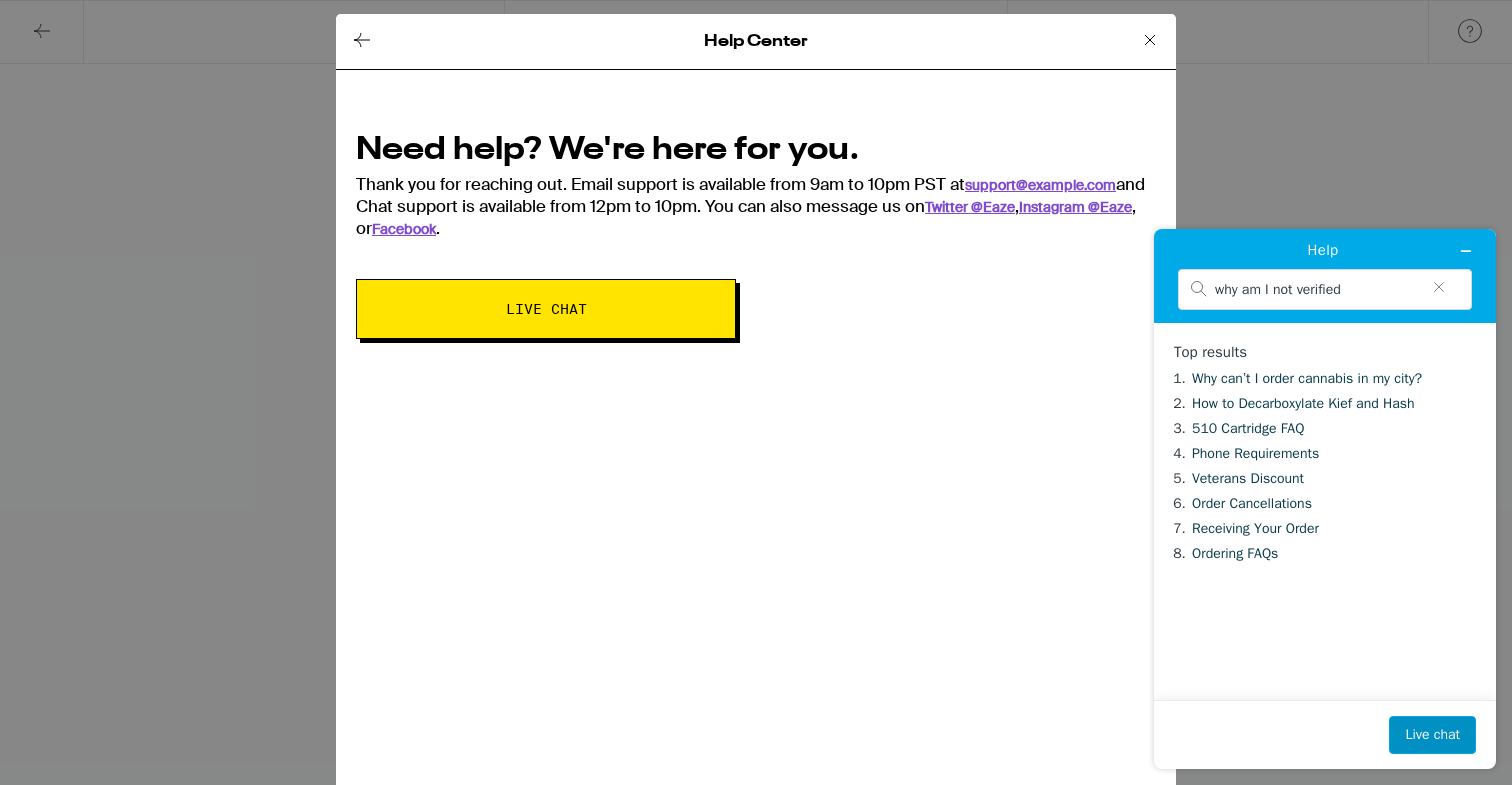 click on "Live chat" at bounding box center [1432, 735] 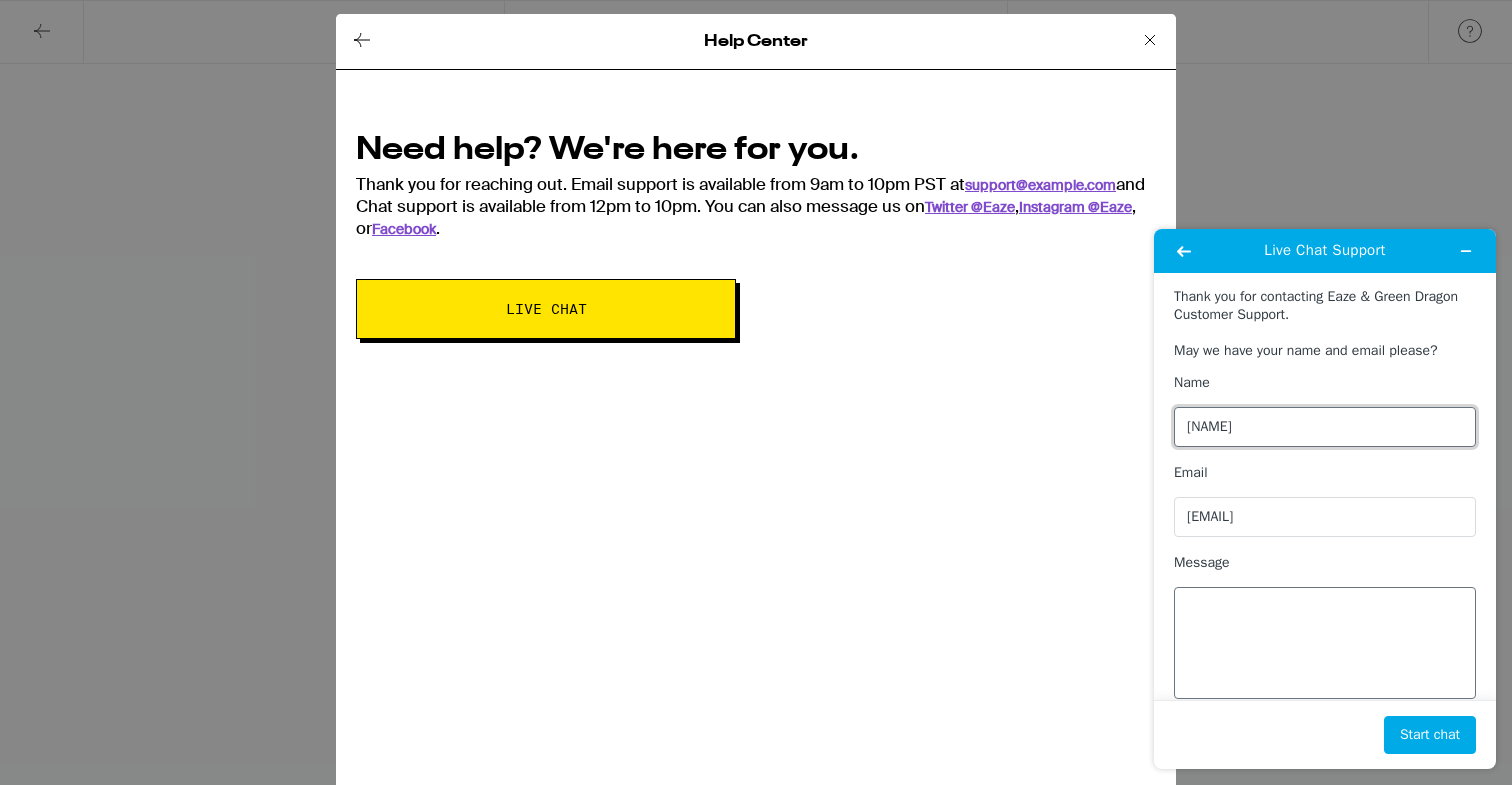 type on "[NAME]" 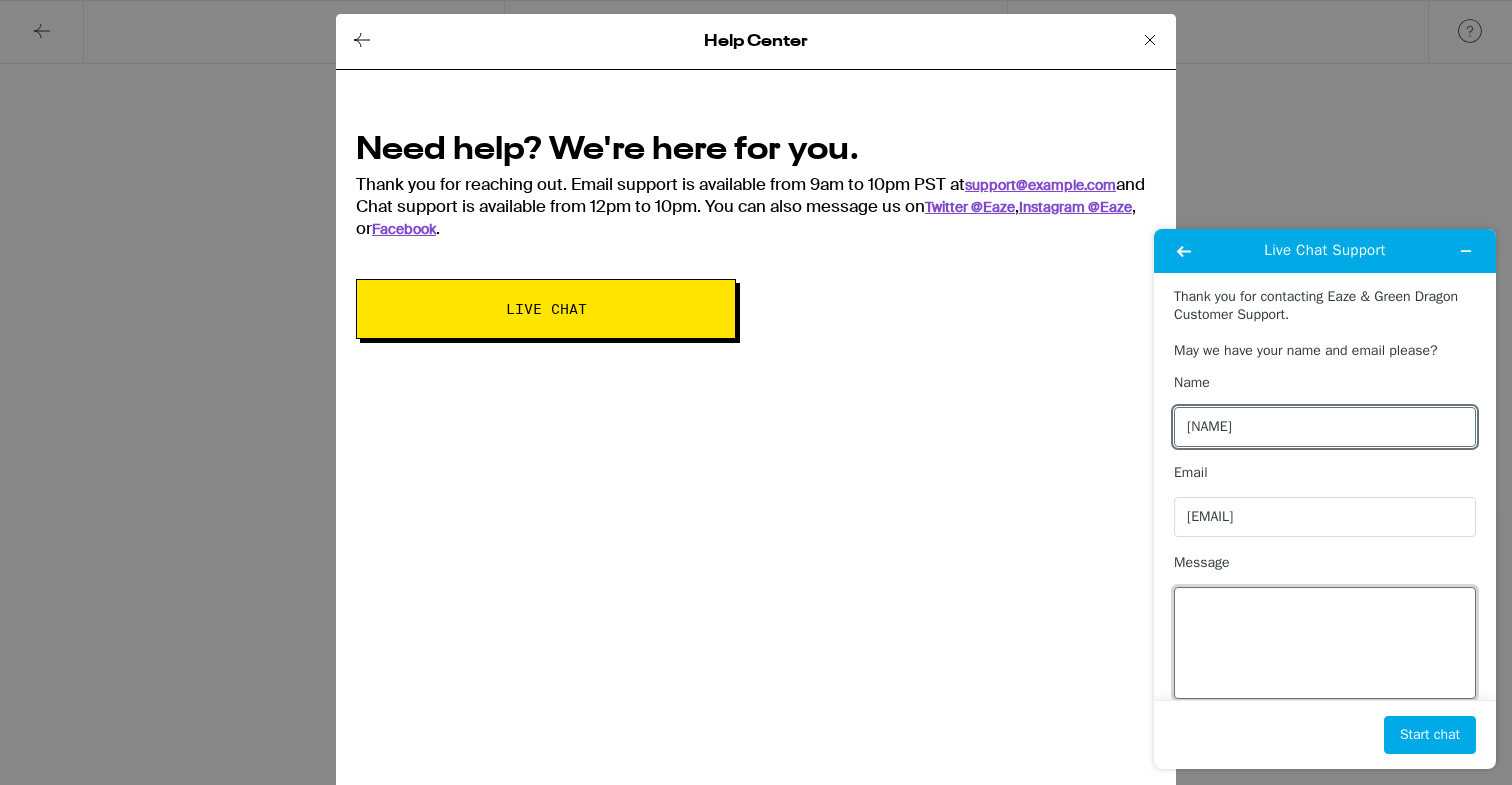 click on "Message" at bounding box center [1325, 643] 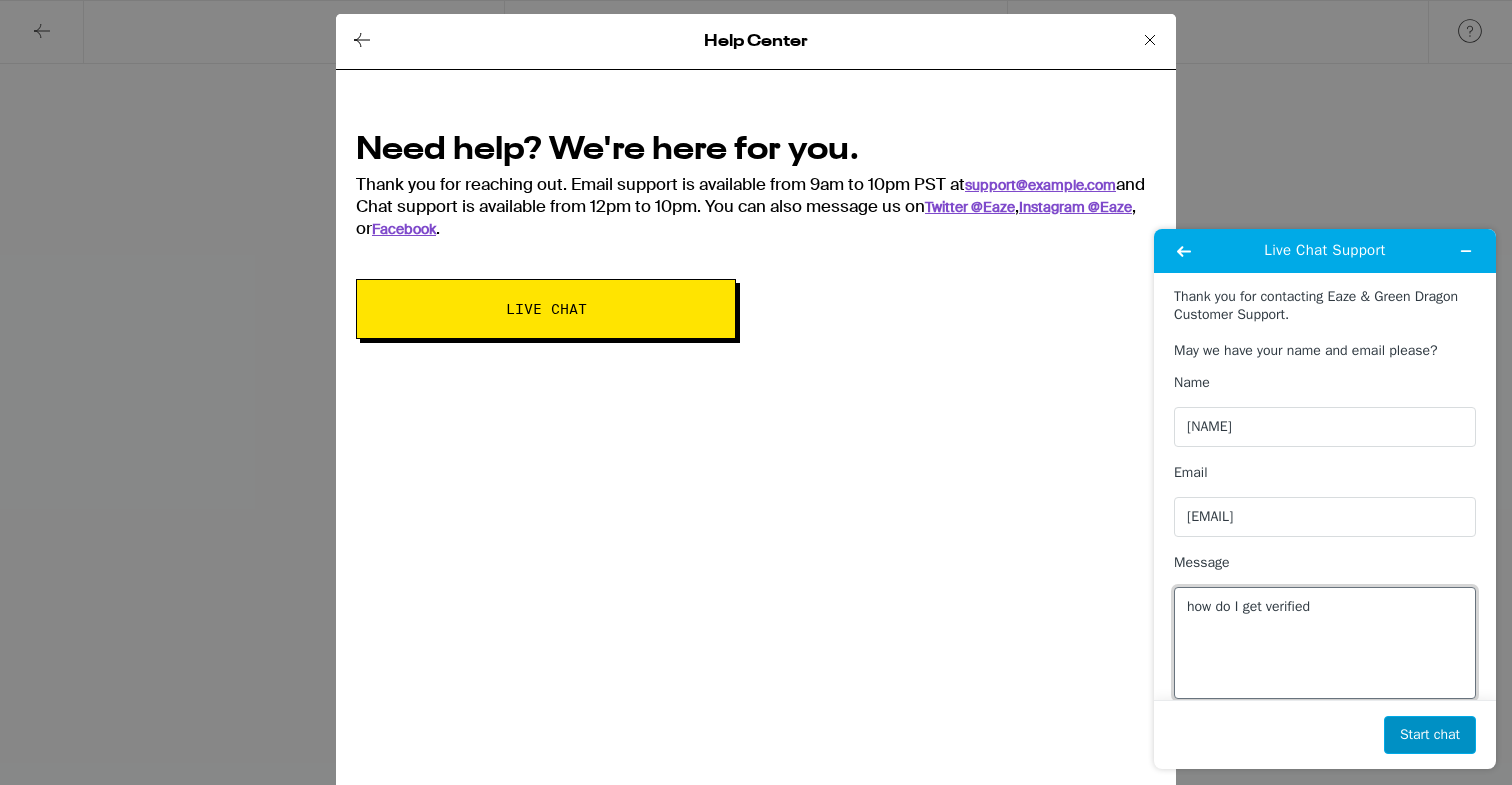 type on "how do I get verified" 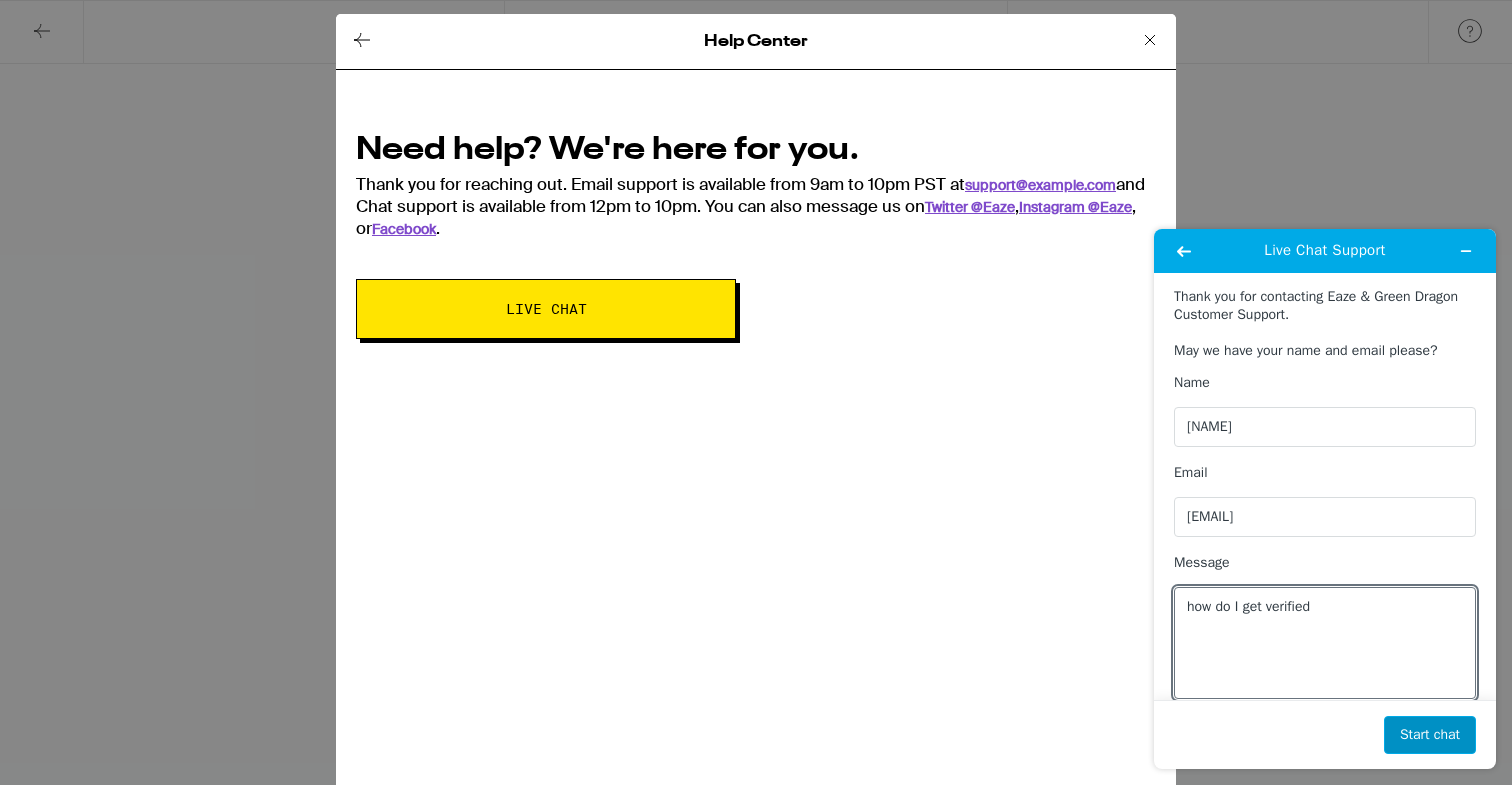 click on "Start chat" at bounding box center [1430, 735] 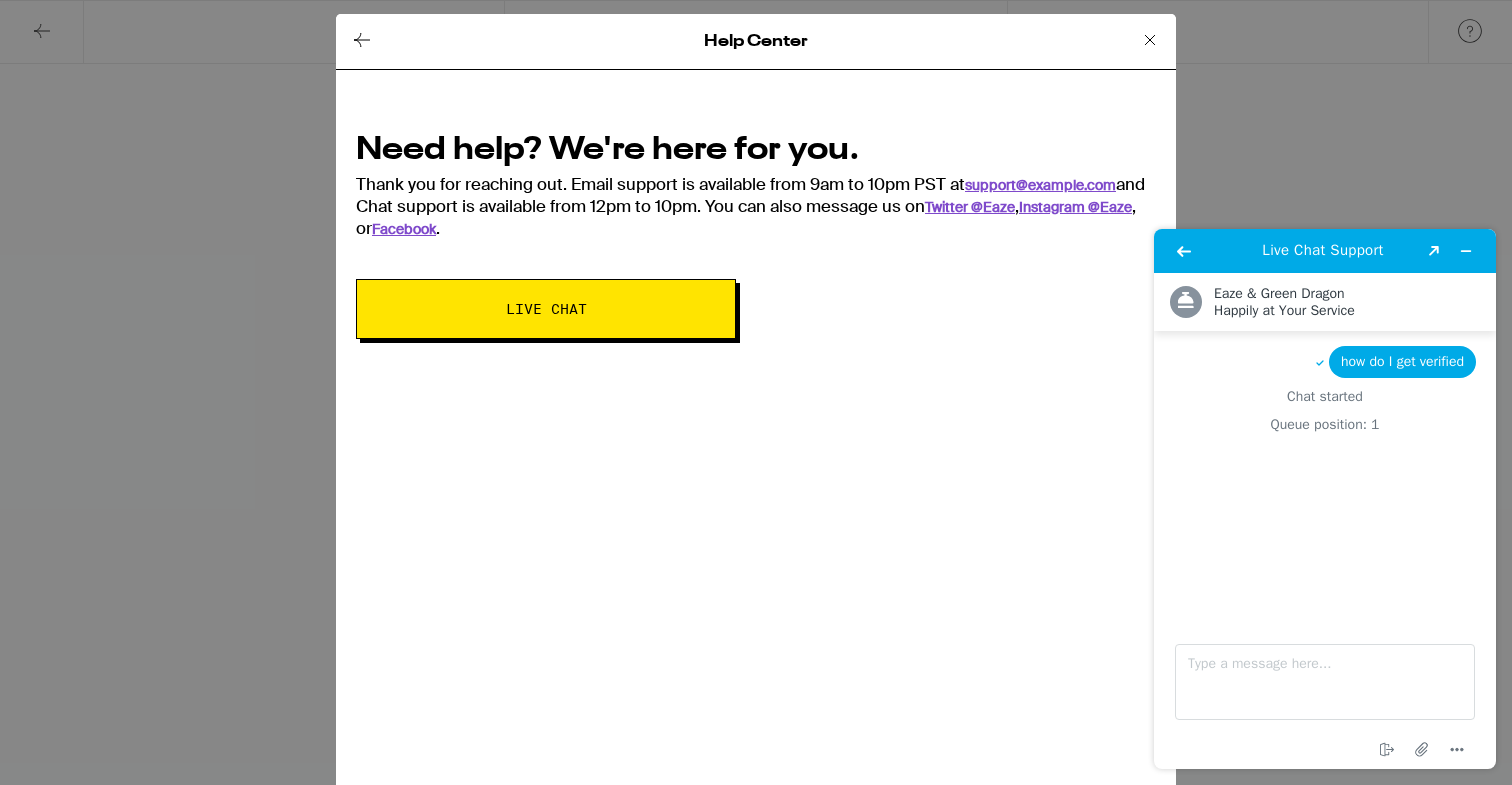 scroll, scrollTop: 16, scrollLeft: 0, axis: vertical 